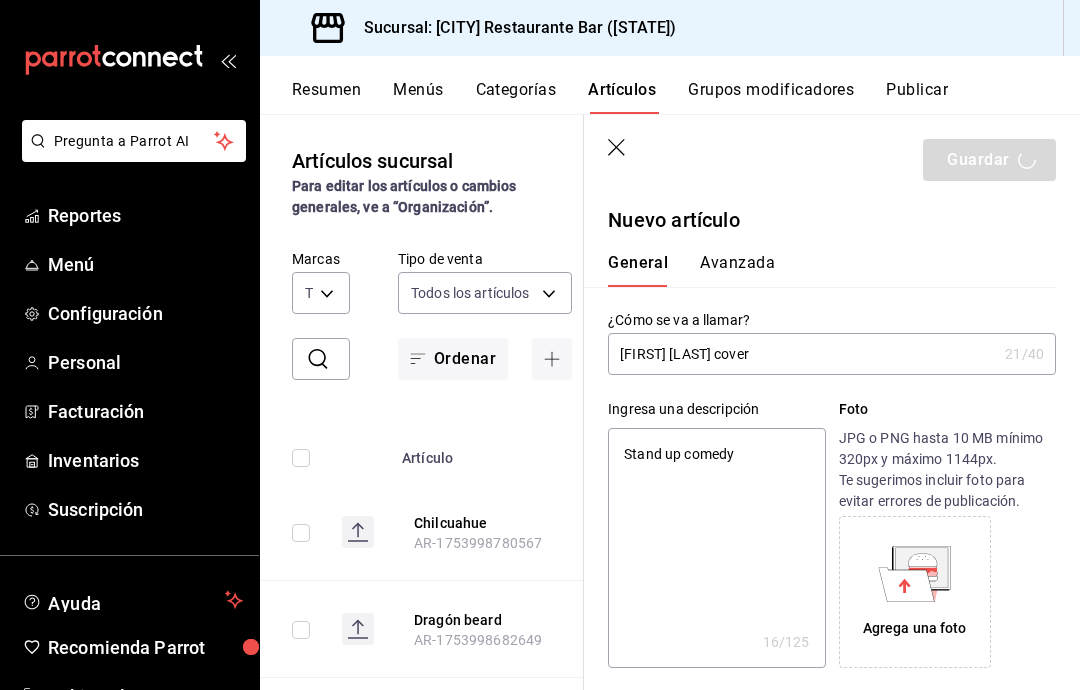 scroll, scrollTop: 80, scrollLeft: 0, axis: vertical 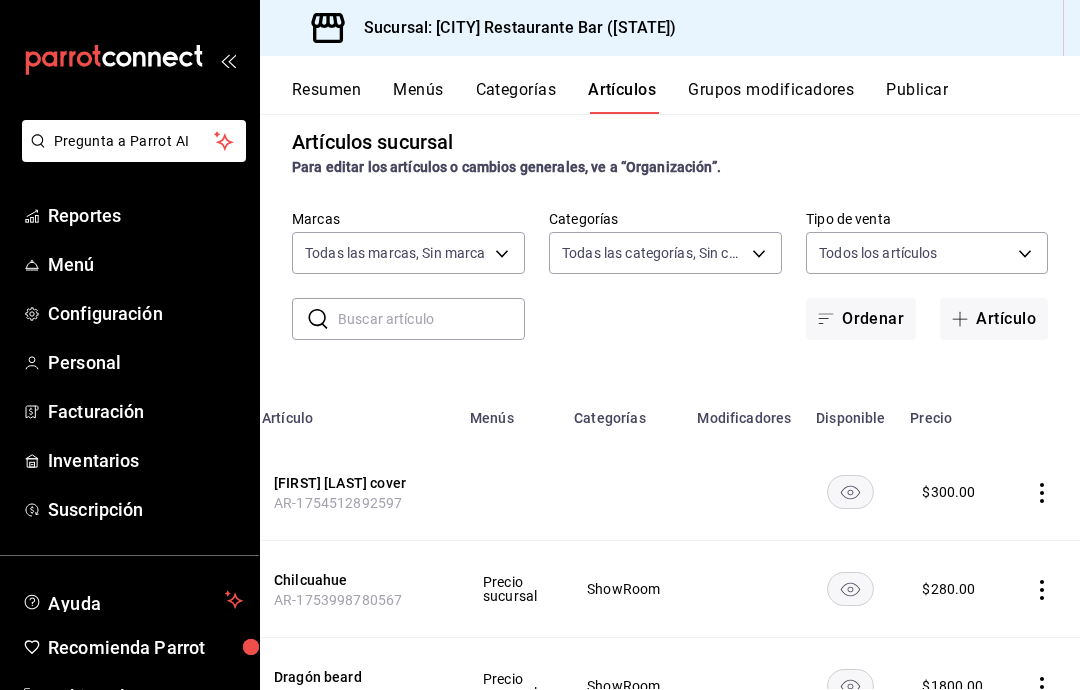 click on "Artículo" at bounding box center [994, 319] 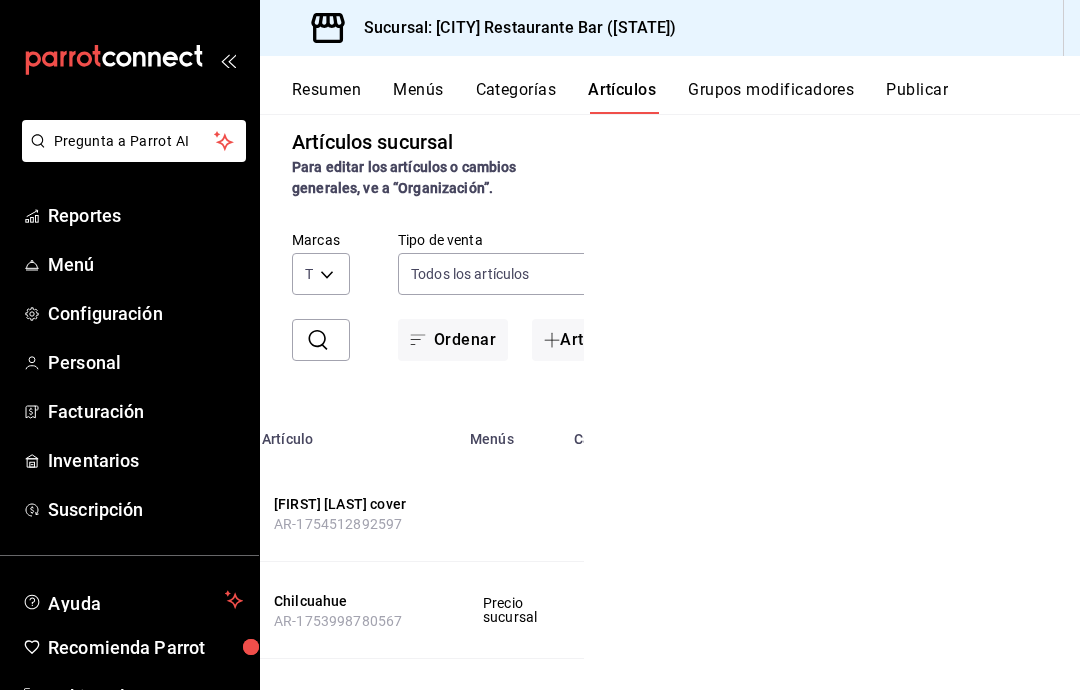 scroll, scrollTop: 0, scrollLeft: 0, axis: both 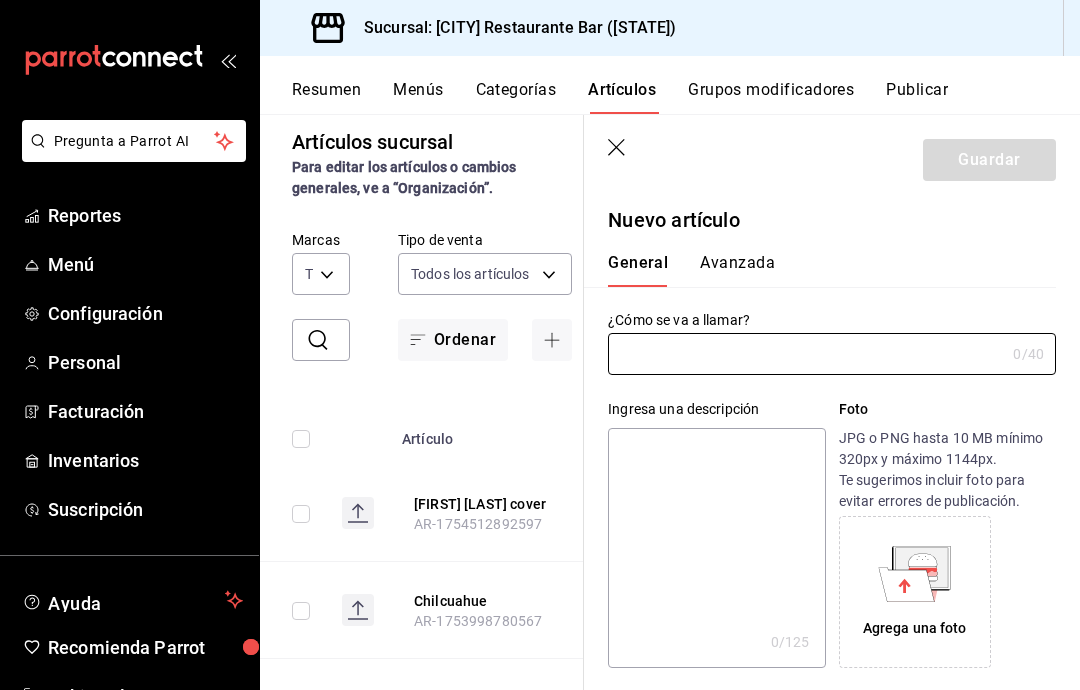 click on "Guardar" at bounding box center (832, 156) 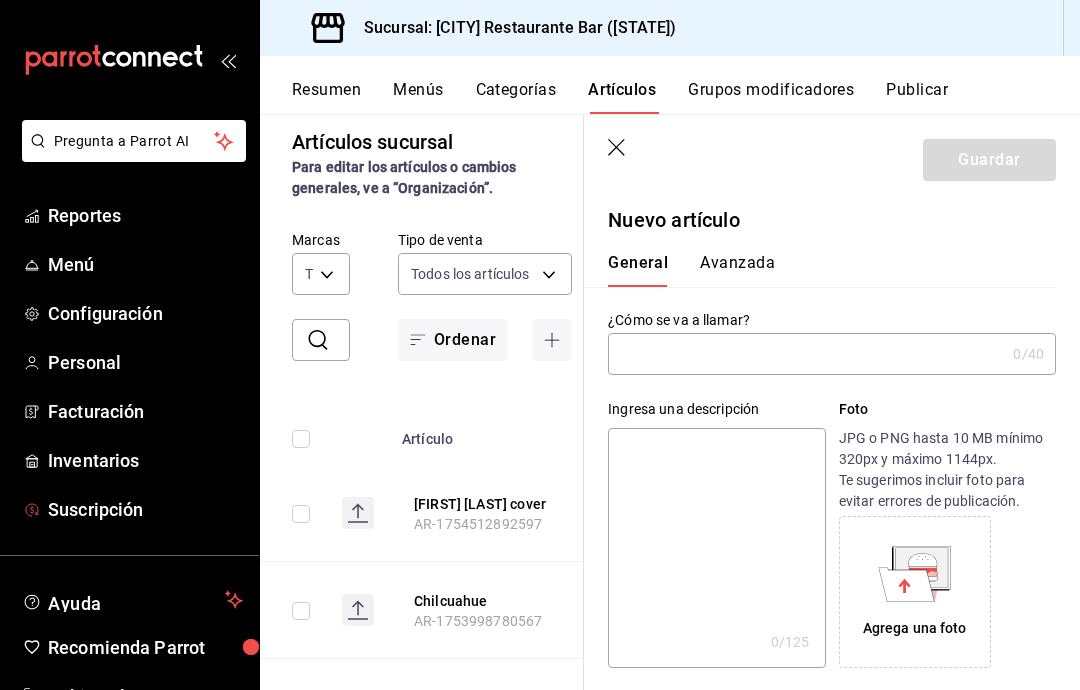 click on "Suscripción" at bounding box center [145, 509] 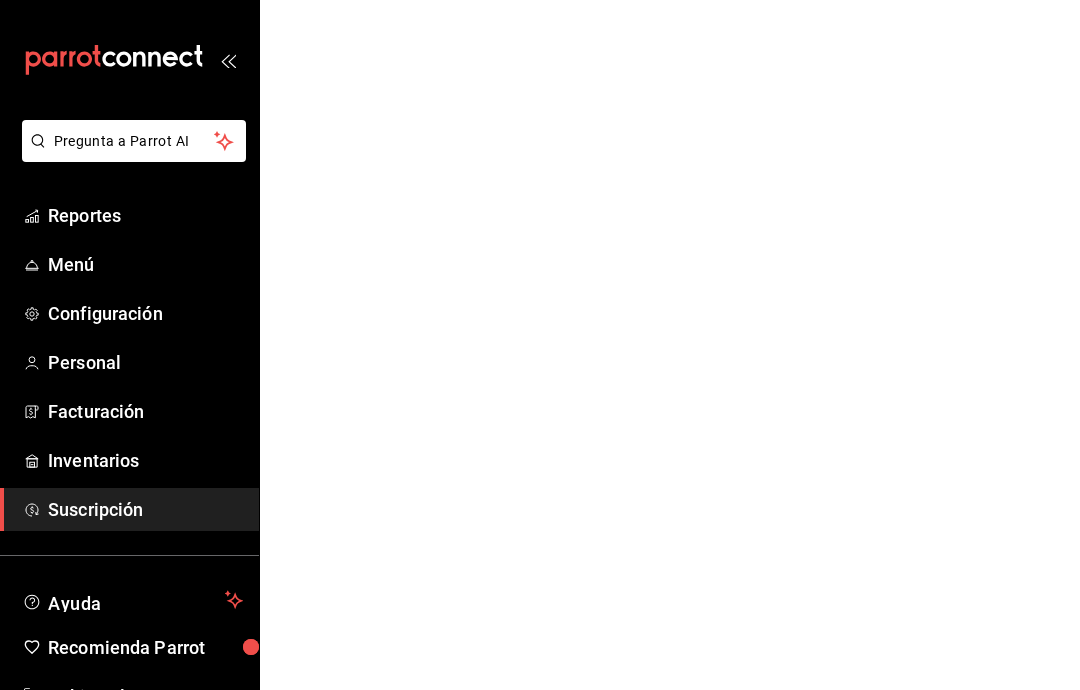 scroll, scrollTop: 0, scrollLeft: 0, axis: both 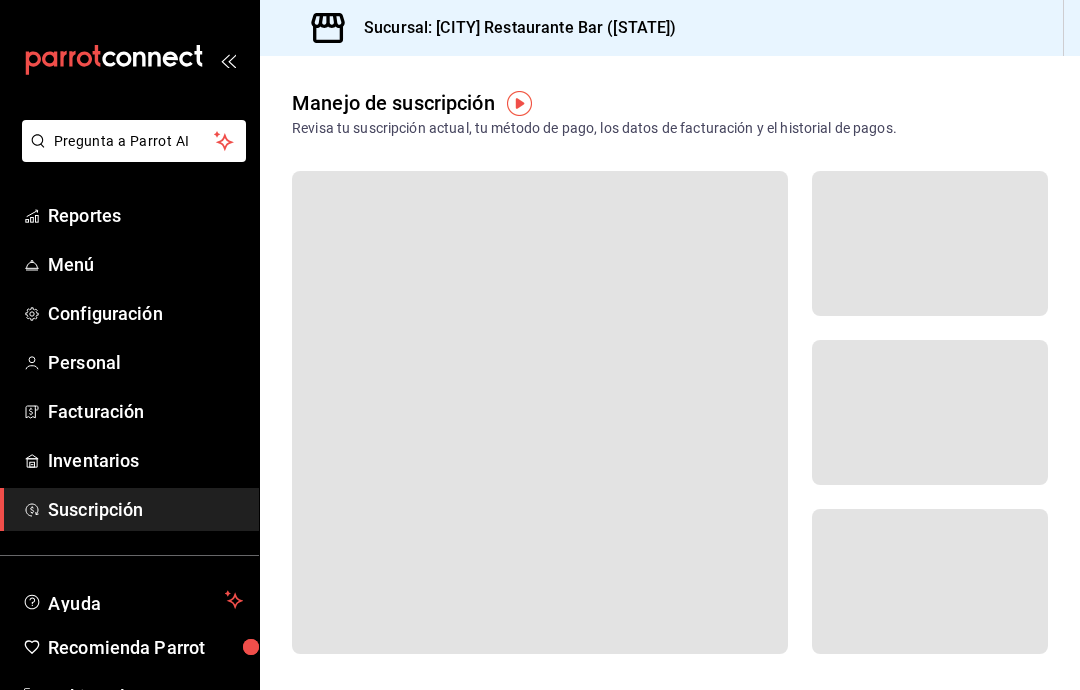 click on "Inventarios" at bounding box center (129, 460) 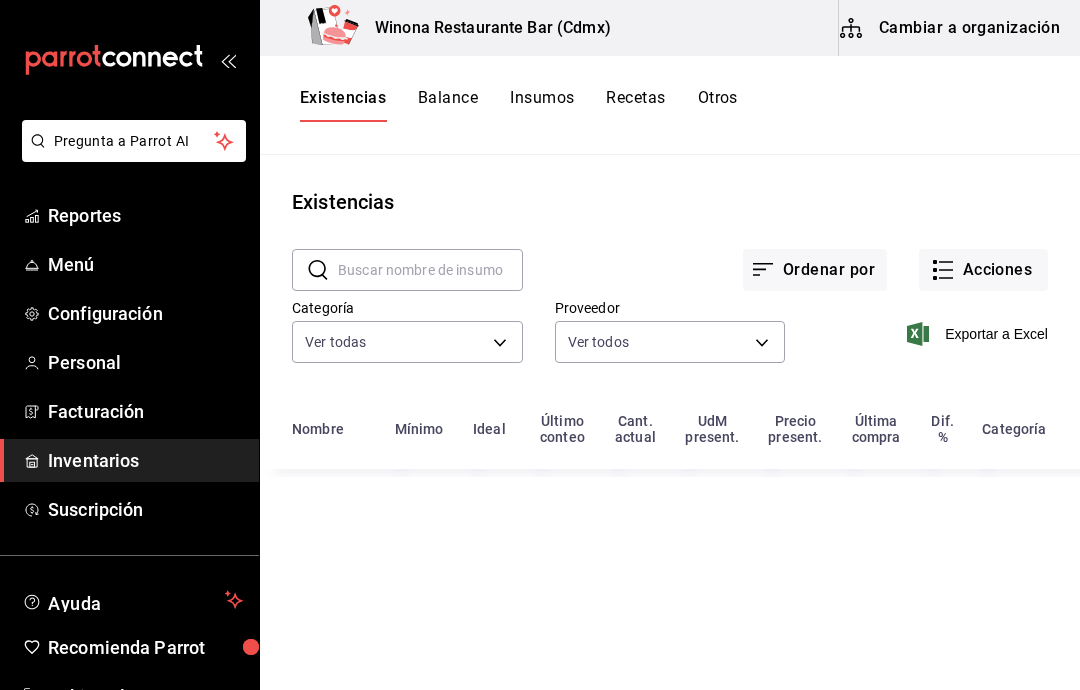click on "Acciones" at bounding box center [983, 270] 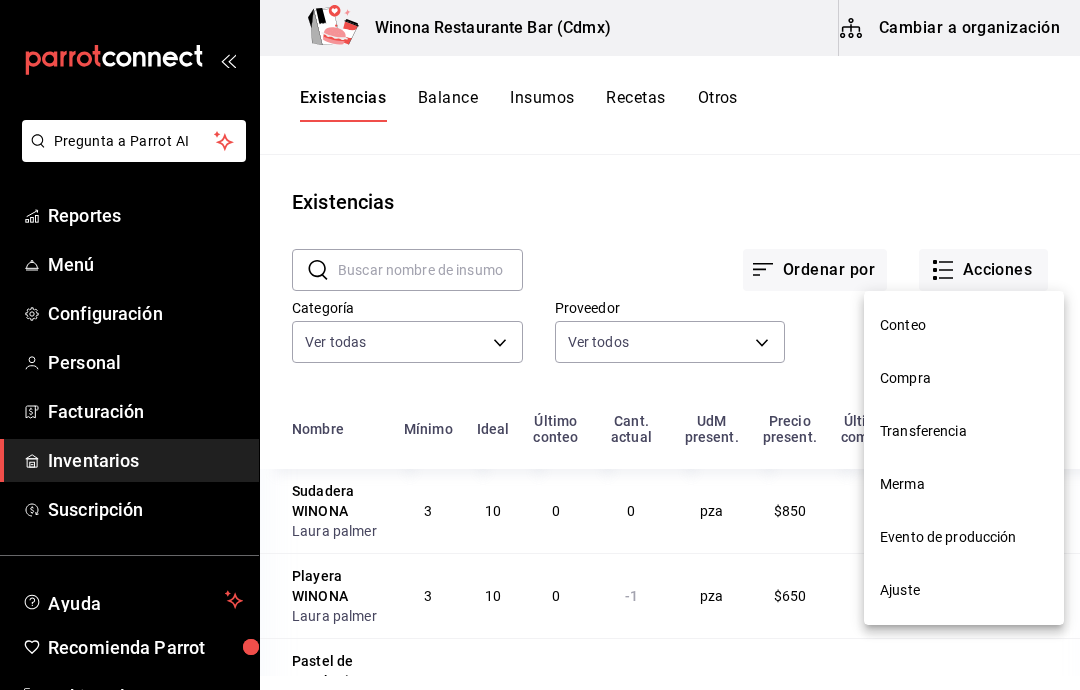 click on "Conteo" at bounding box center [964, 325] 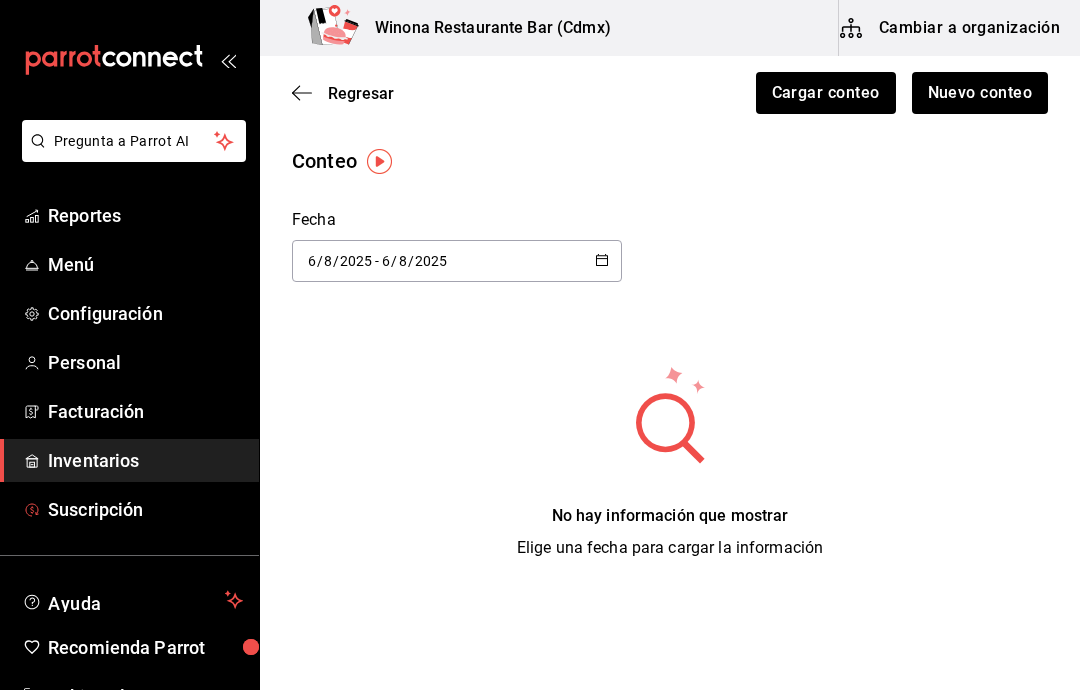 click on "Suscripción" at bounding box center [145, 509] 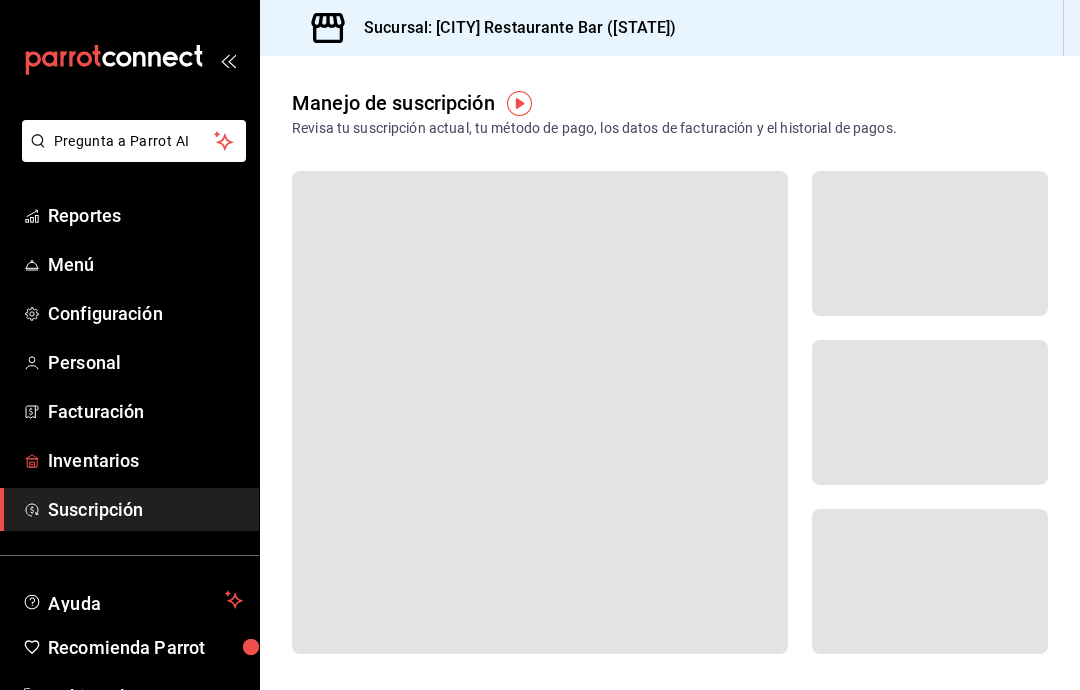 click on "Inventarios" at bounding box center [145, 460] 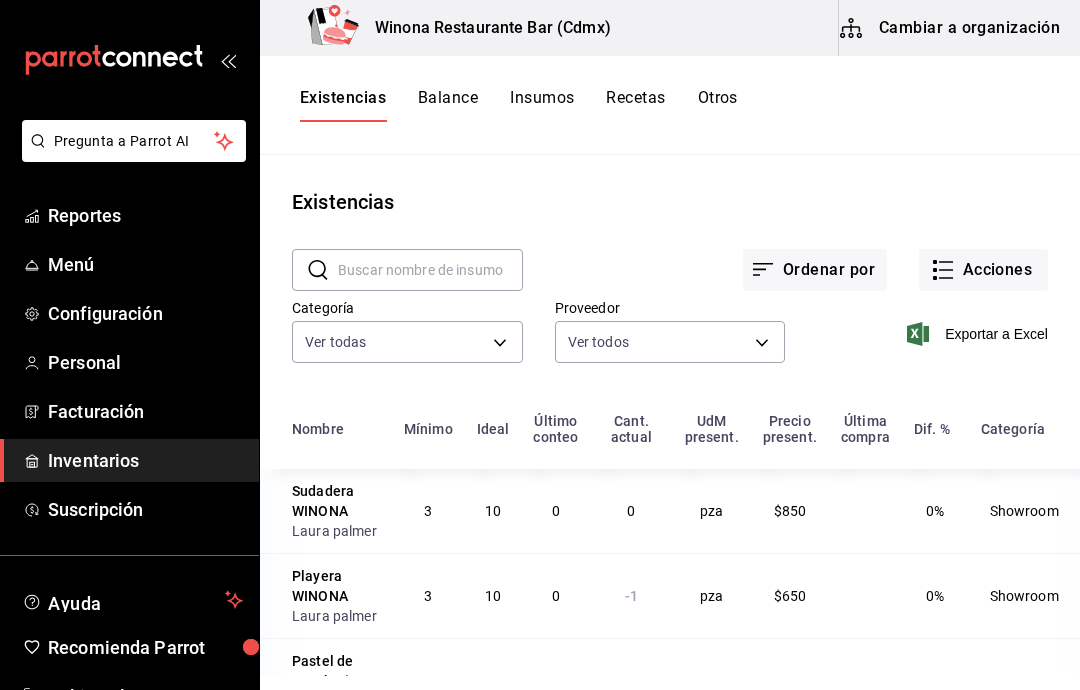 click on "Acciones" at bounding box center (983, 270) 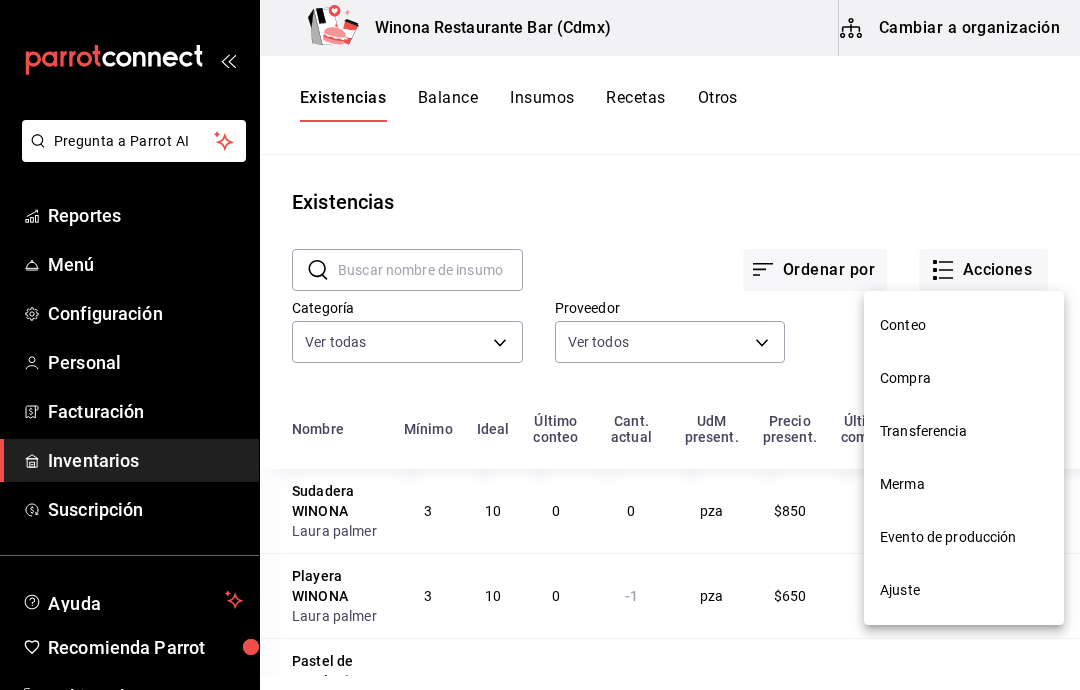 click on "Ajuste" at bounding box center (964, 590) 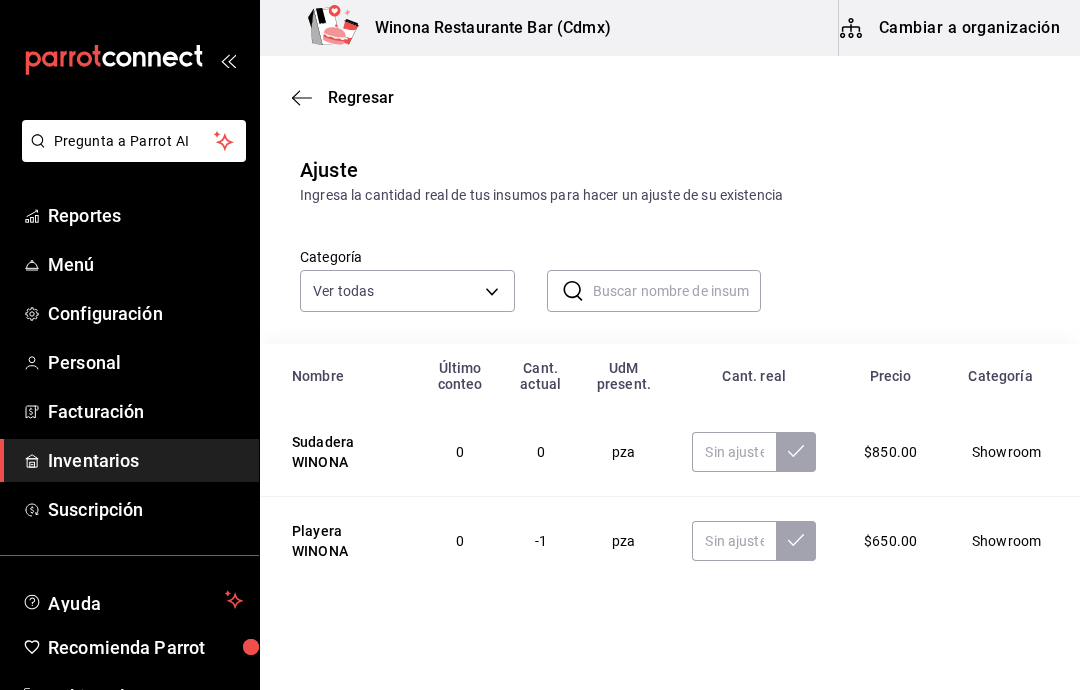 click at bounding box center [677, 291] 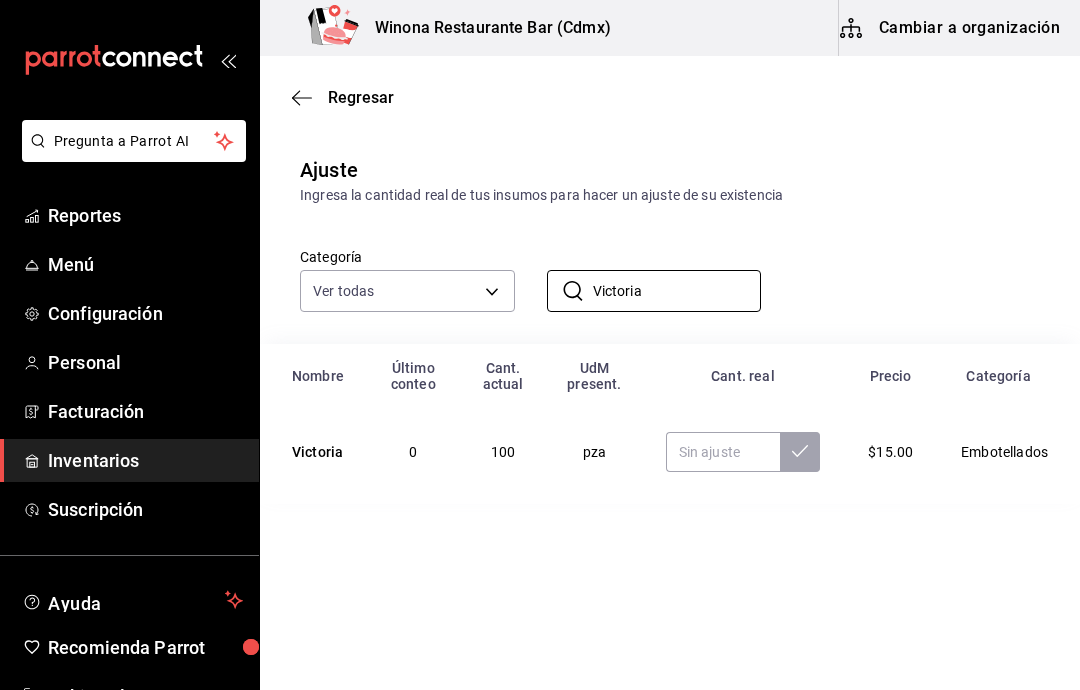 type on "Victoria" 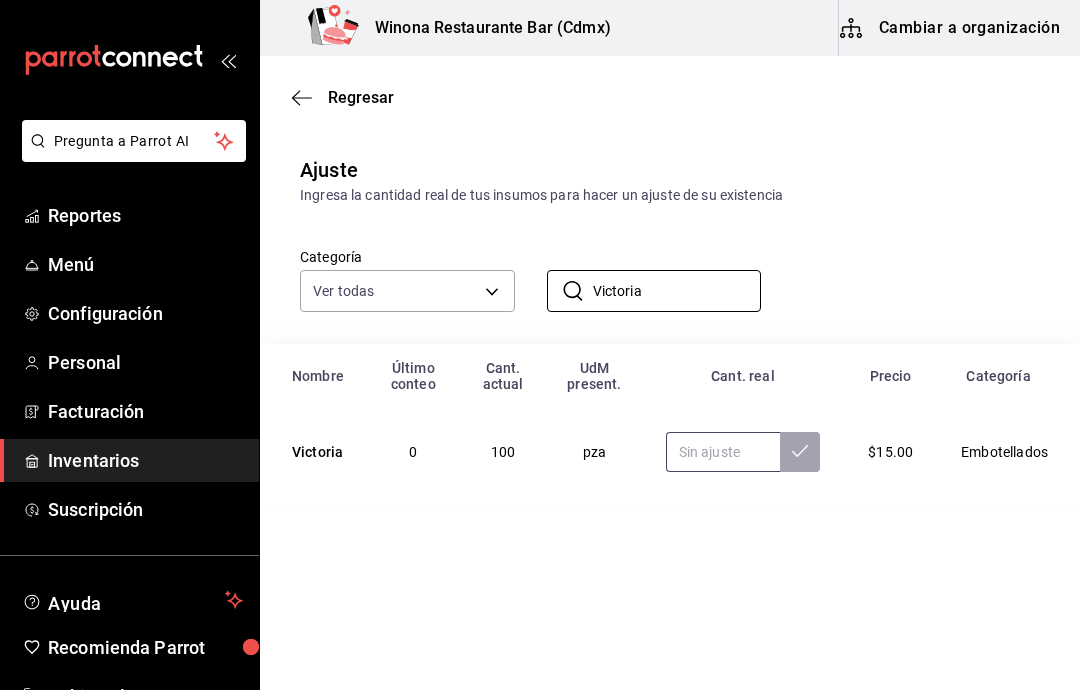 click at bounding box center [723, 452] 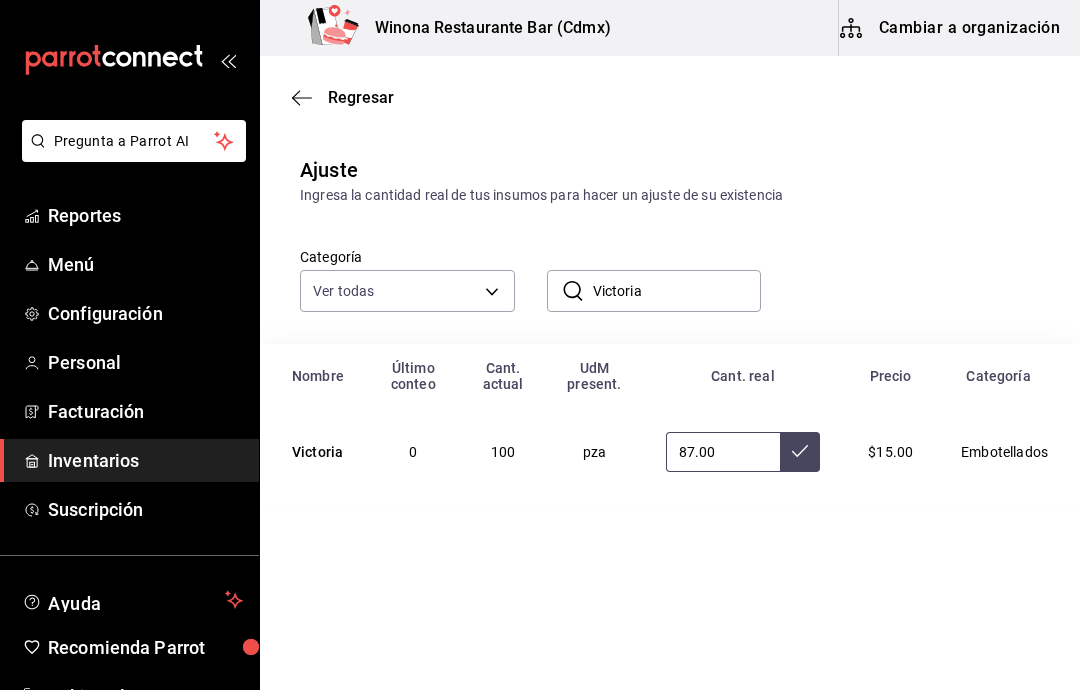 type on "87.00" 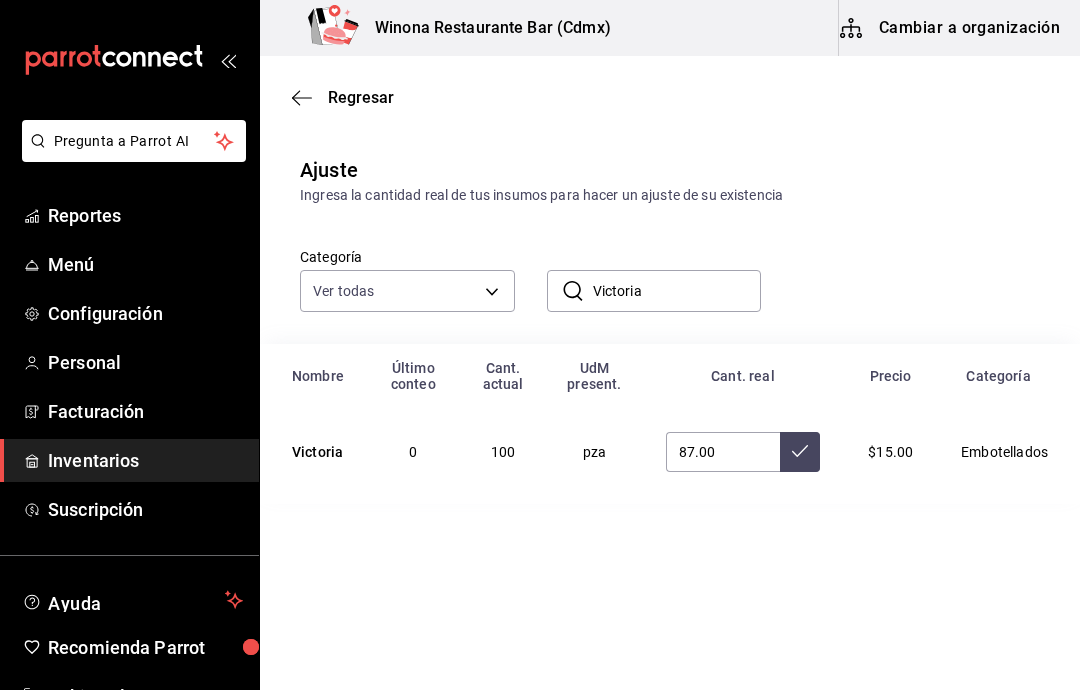 click at bounding box center [800, 452] 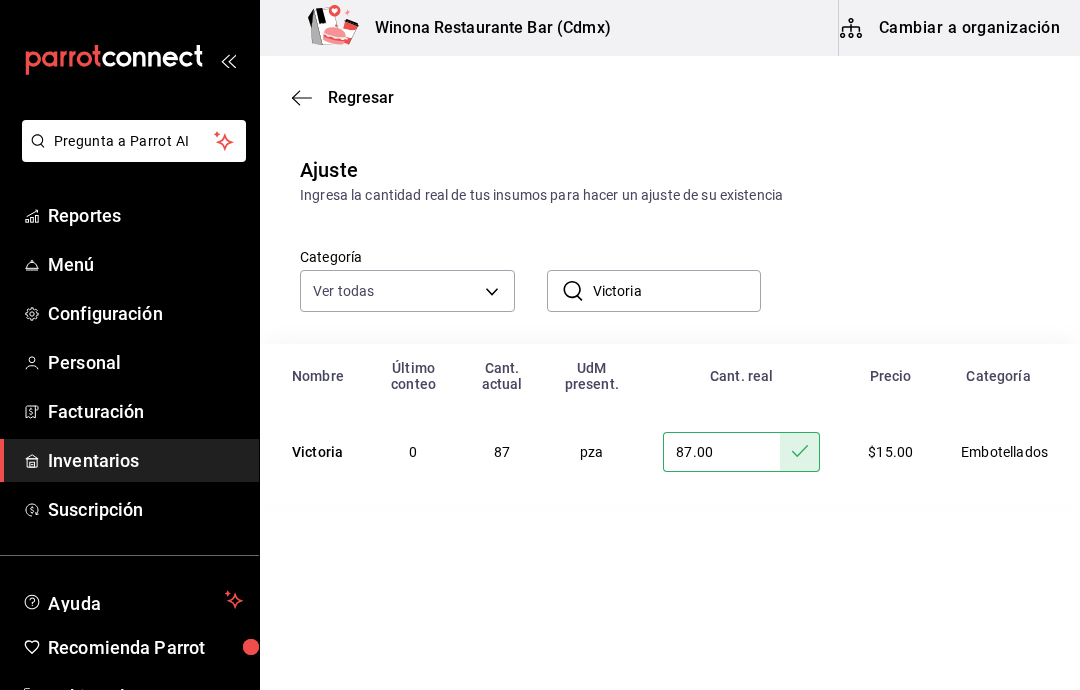 click on "Victoria" at bounding box center (677, 291) 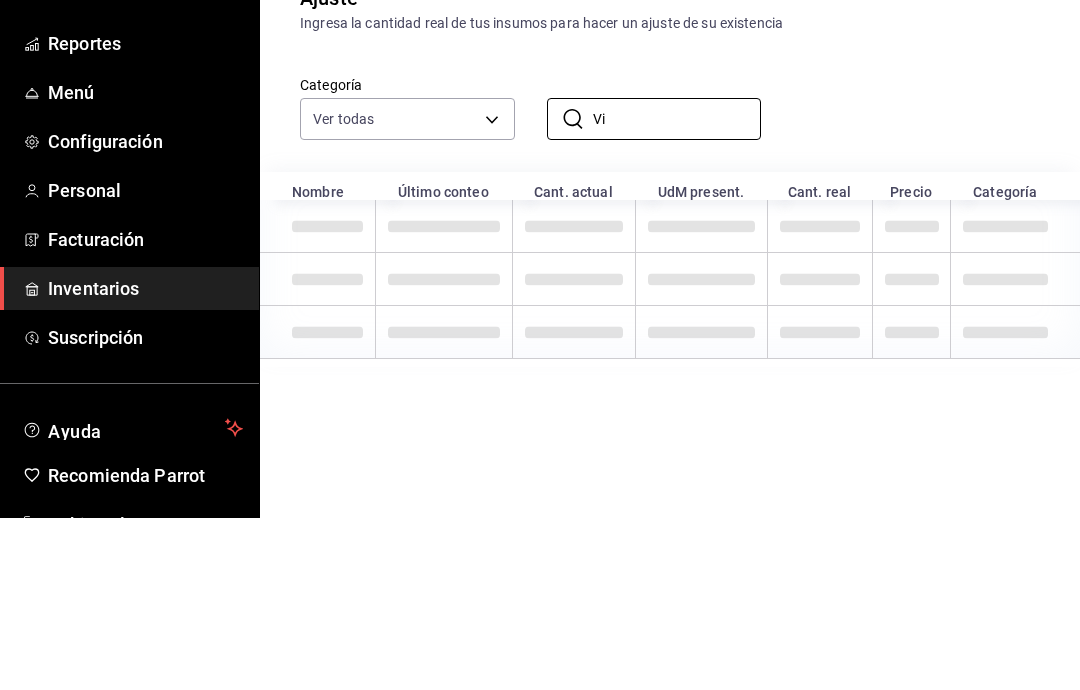 type on "V" 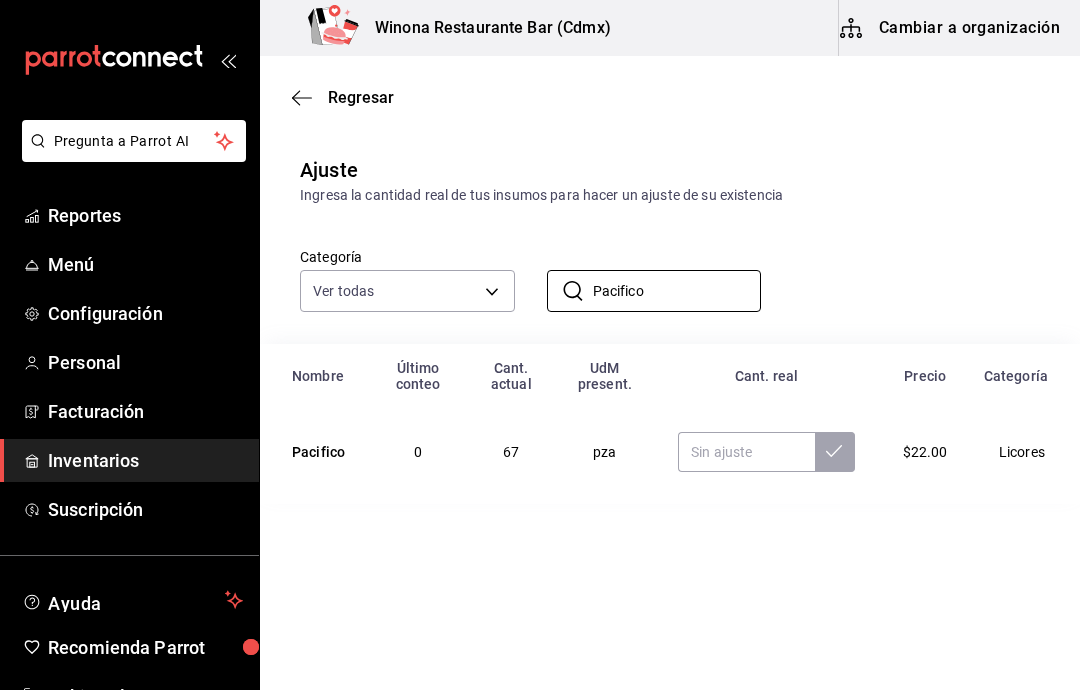 type on "Pacifico" 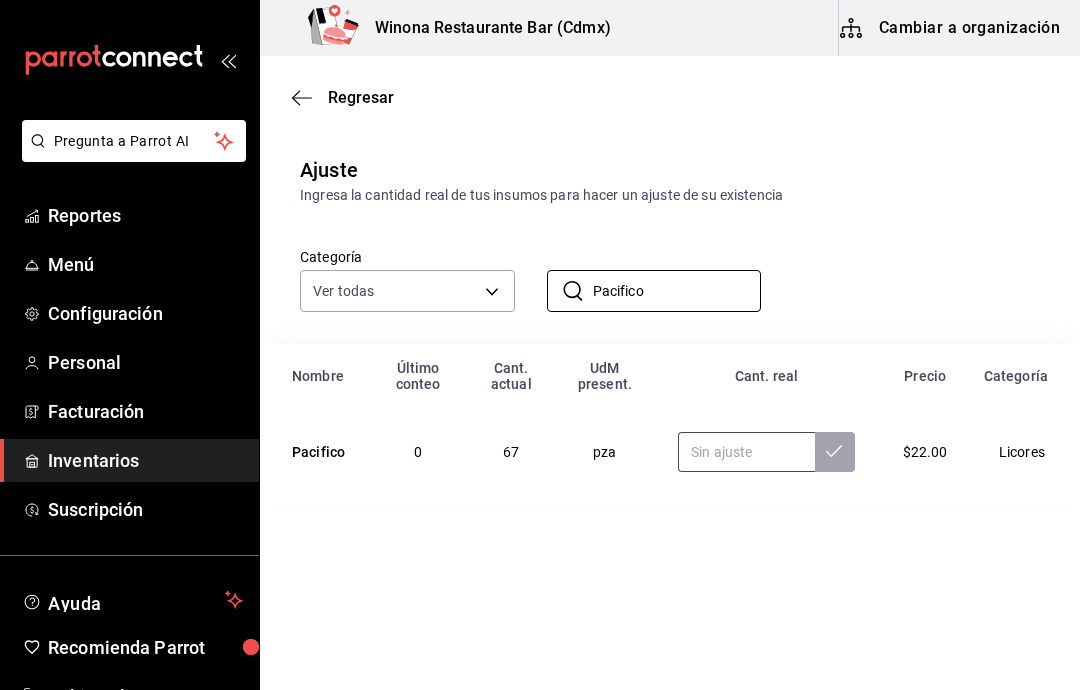 click at bounding box center (746, 452) 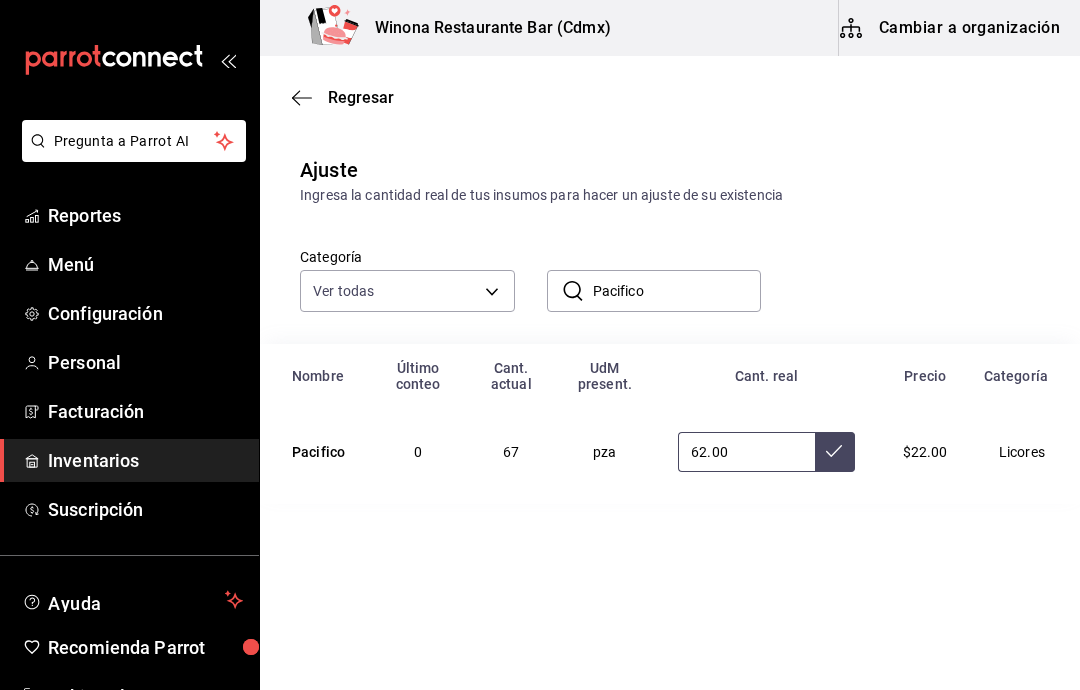 type on "62.00" 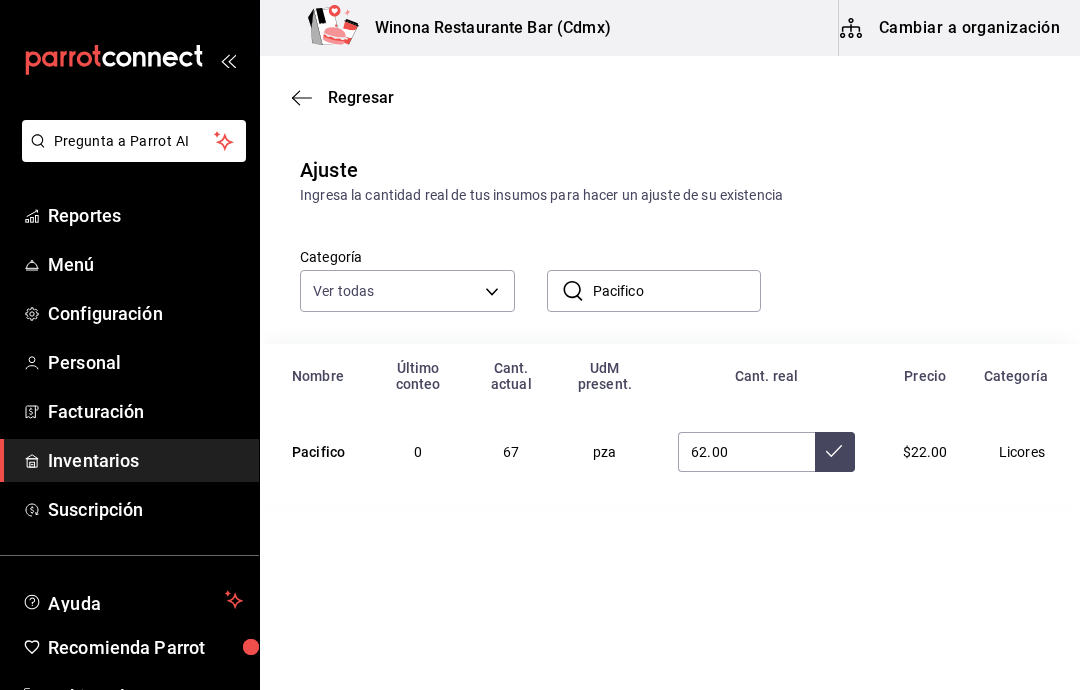 click 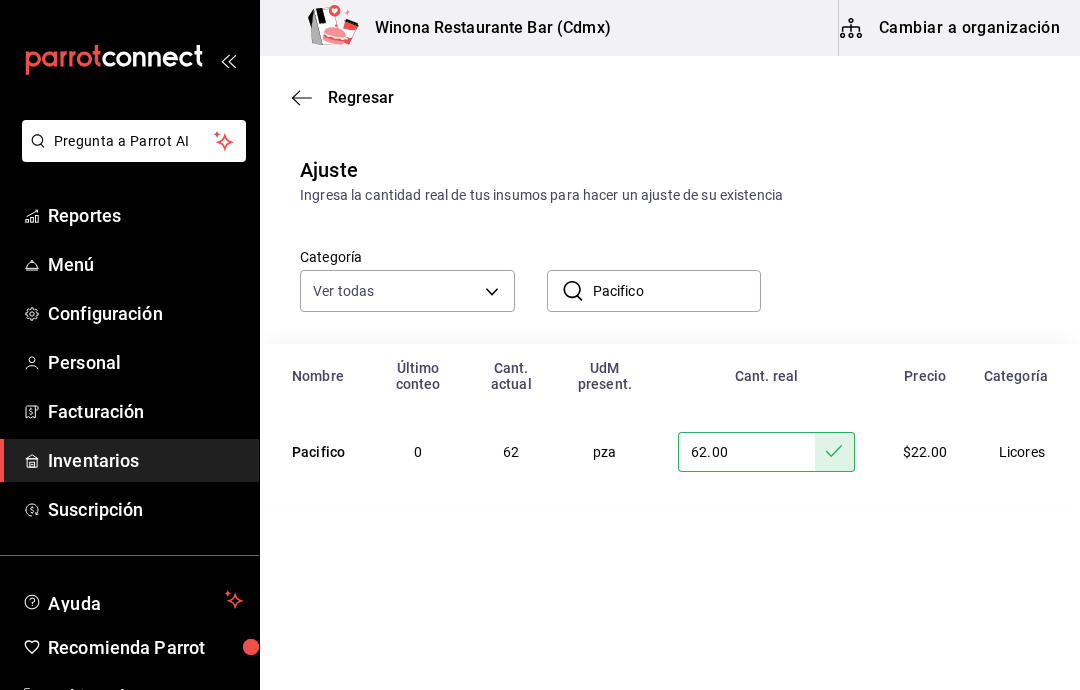 click on "Pacifico" at bounding box center (677, 291) 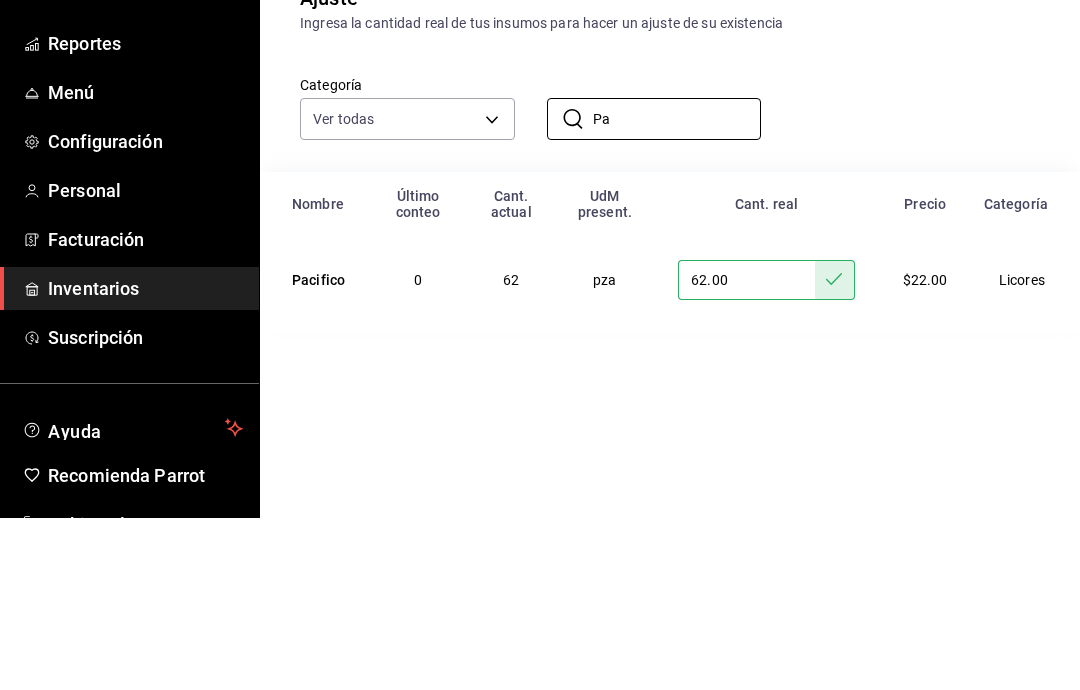 type on "P" 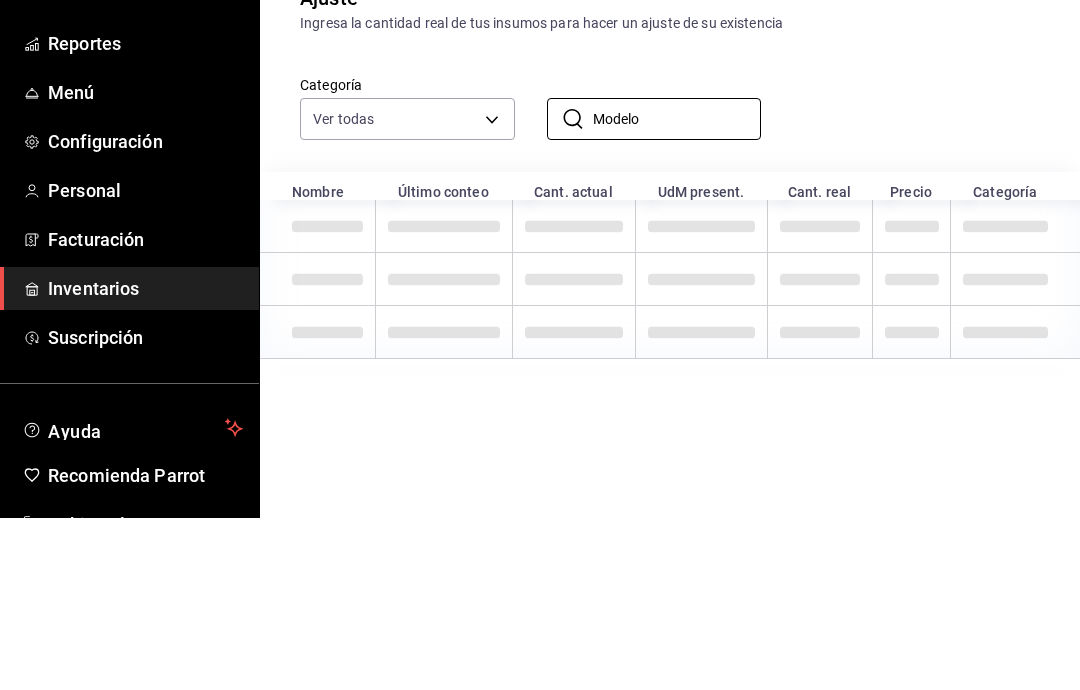 type on "Modelo" 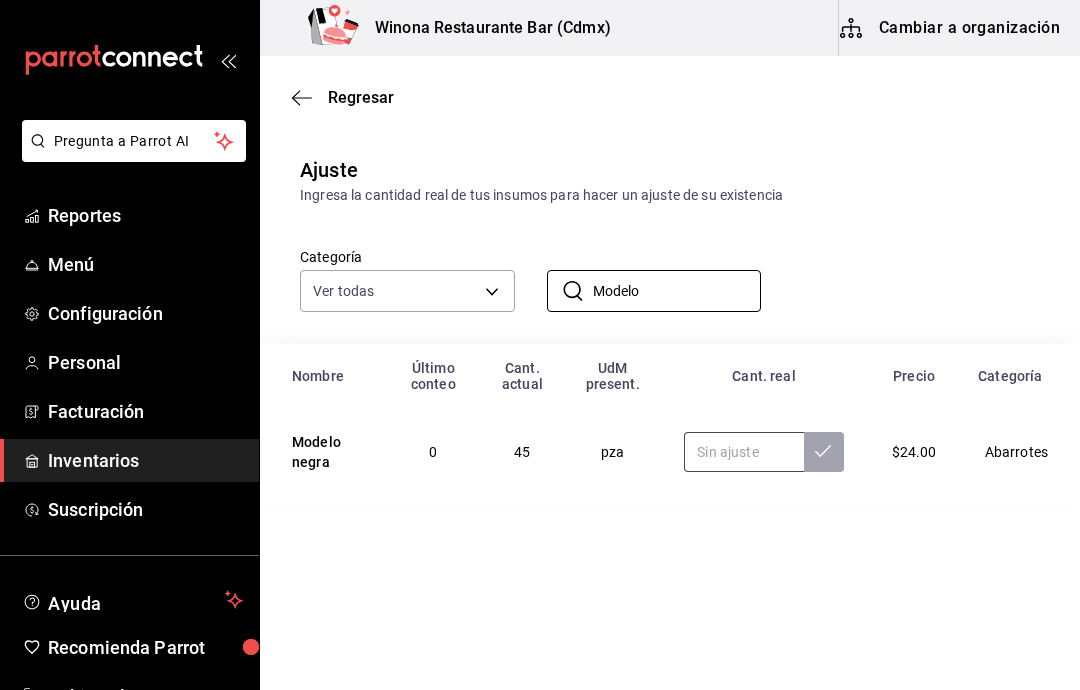 click at bounding box center [743, 452] 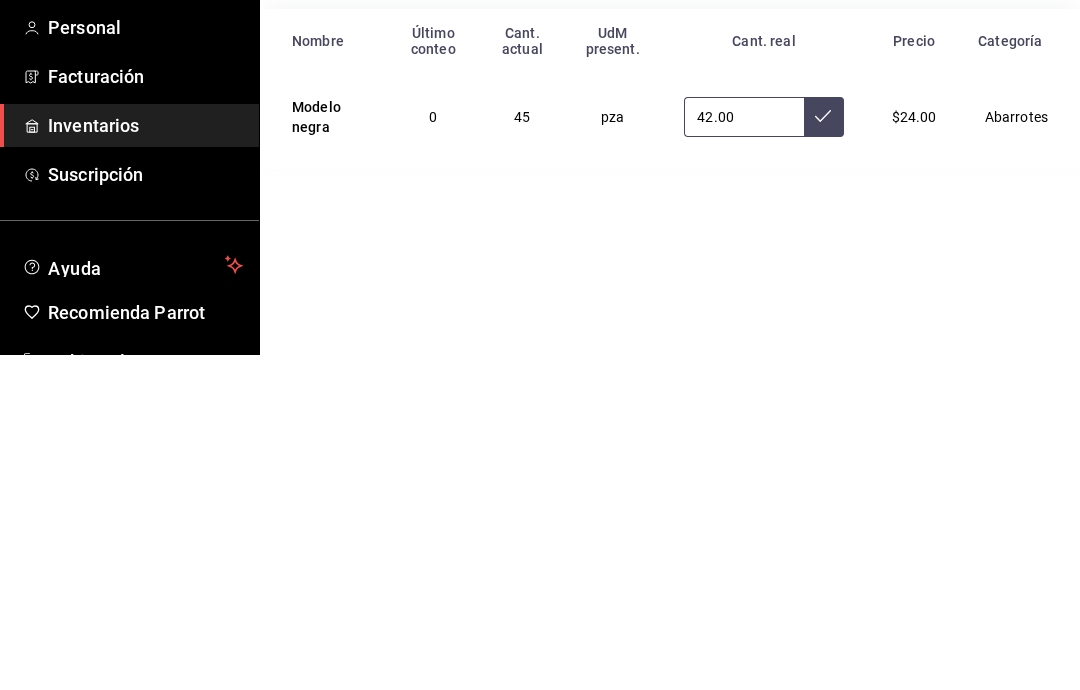 type on "42.00" 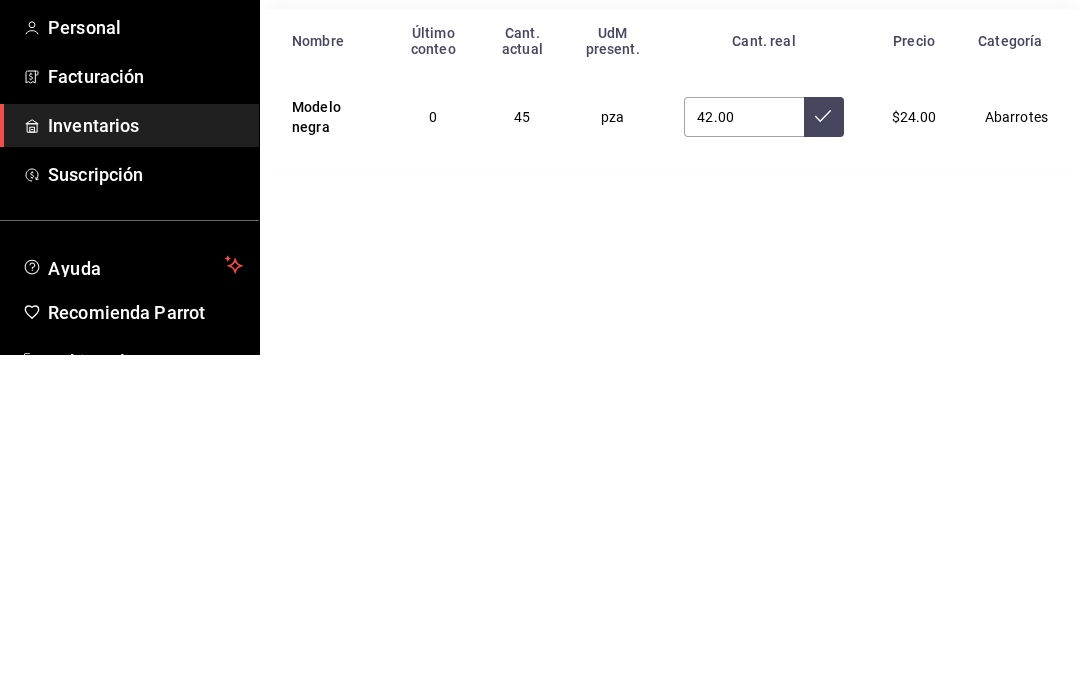 click at bounding box center [824, 452] 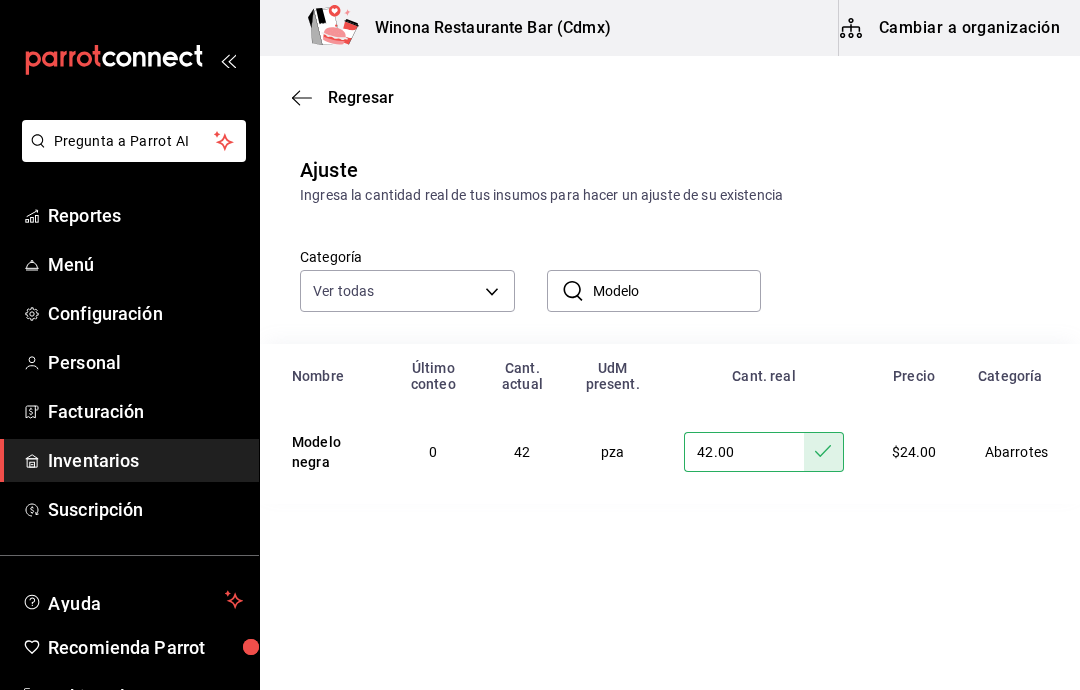 click on "Modelo" at bounding box center [677, 291] 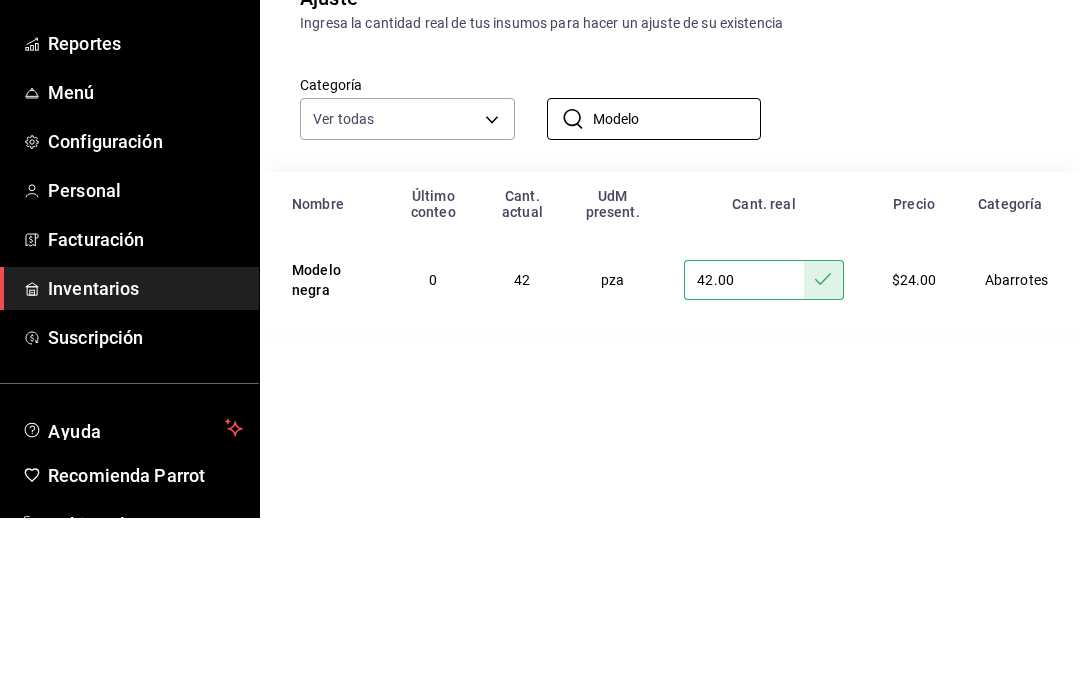 click on "Categoría Ver todas [UUID],[UUID],[UUID],[UUID],[UUID],[UUID],[UUID],[UUID],[UUID],[UUID],[UUID] ​ Modelo ​" at bounding box center [670, 275] 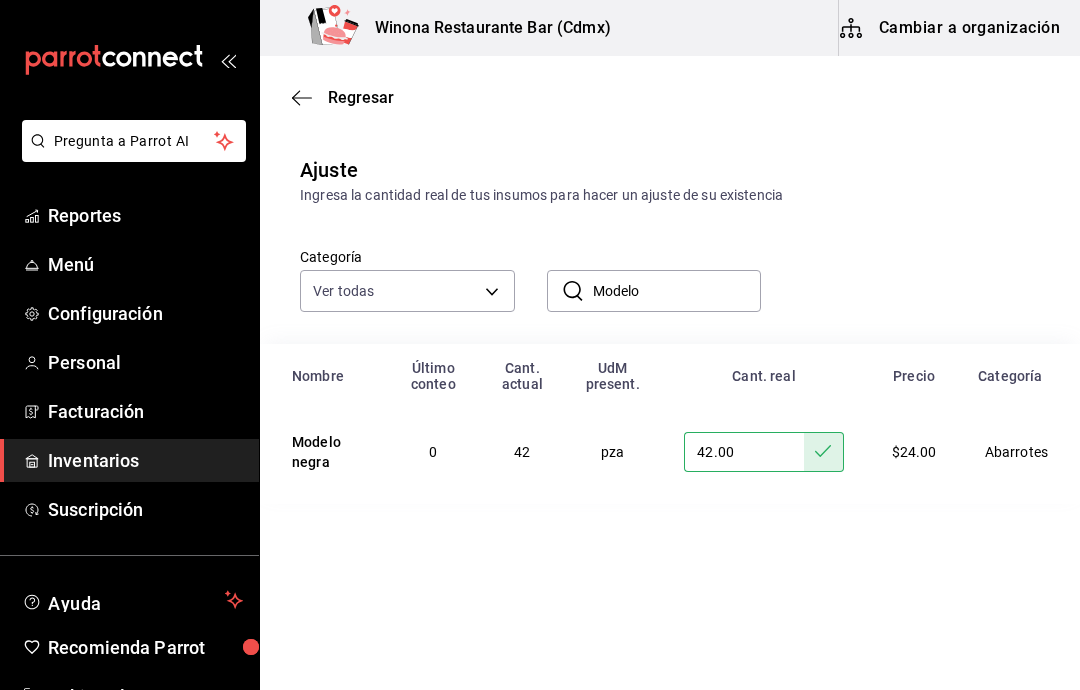 click on "Regresar Ajuste Ingresa la cantidad real de tus insumos para hacer un ajuste de su existencia Categoría Ver todas [UUID],[UUID],[UUID],[UUID],[UUID],[UUID],[UUID],[UUID],[UUID],[UUID],[UUID] ​ Modelo ​ Nombre Último conteo Cant. actual UdM present. Cant. real Precio Categoría Modelo negra  0 42 pza 42.00 $24.00 Abarrotes" at bounding box center [670, 280] 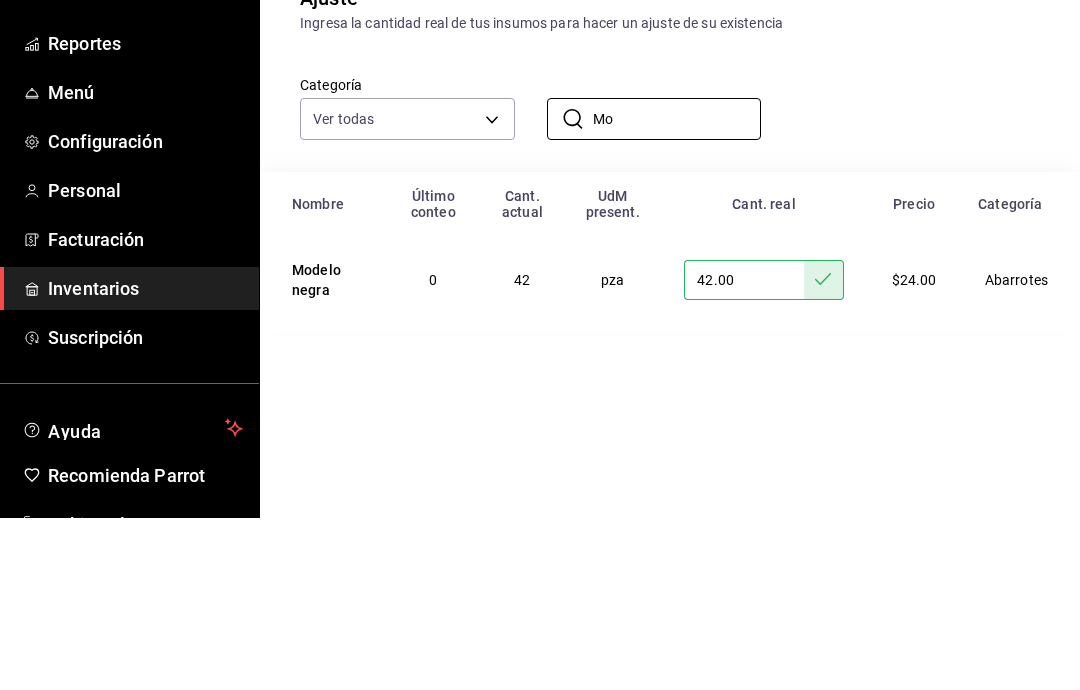 type on "M" 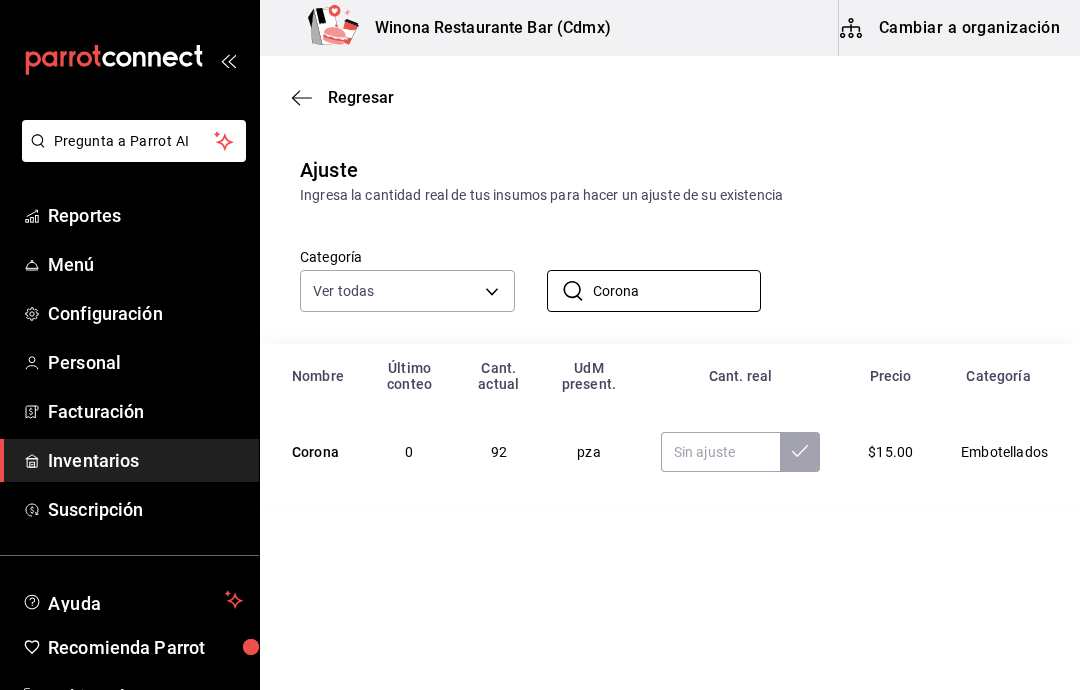 type on "Corona" 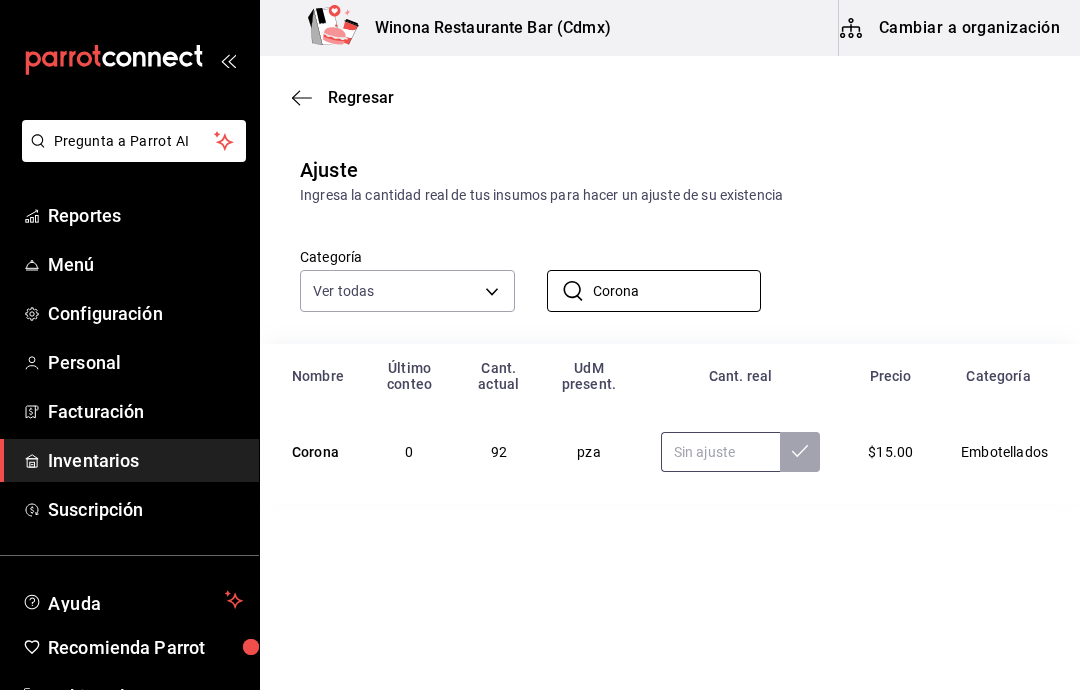 click at bounding box center (720, 452) 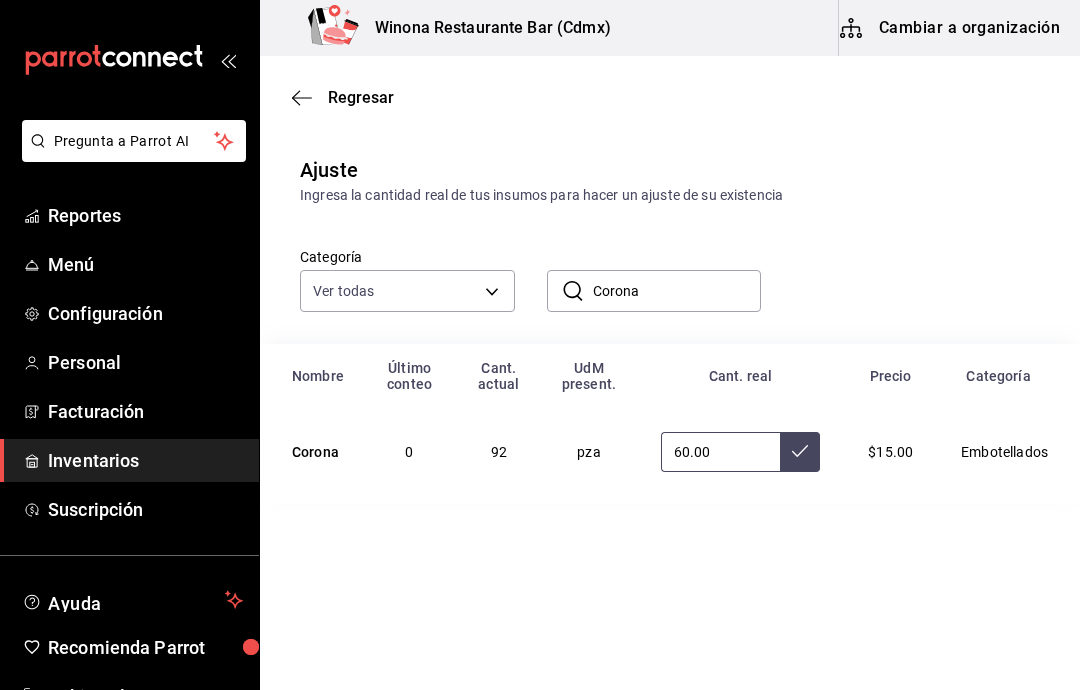 type on "60.00" 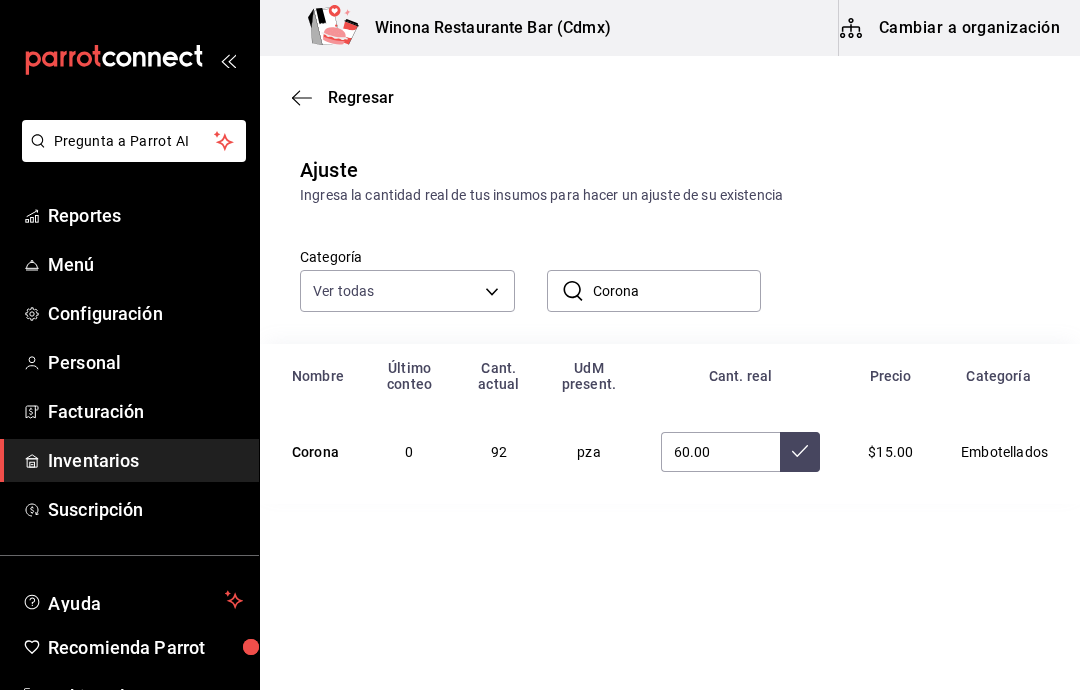 click at bounding box center (800, 452) 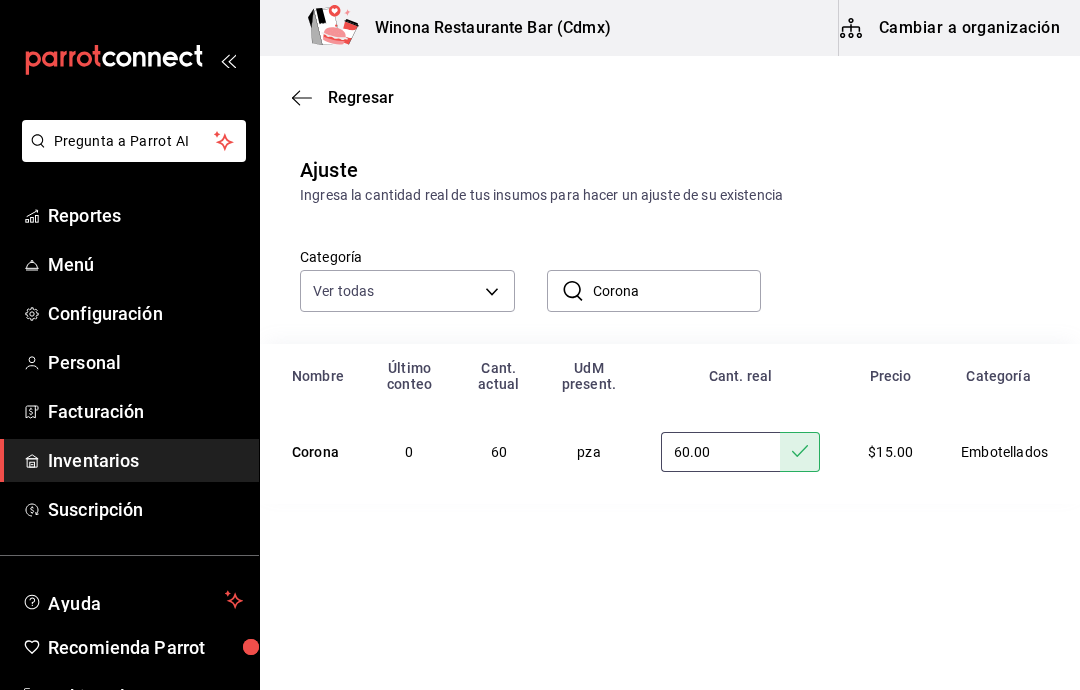 click on "60.00" at bounding box center [720, 452] 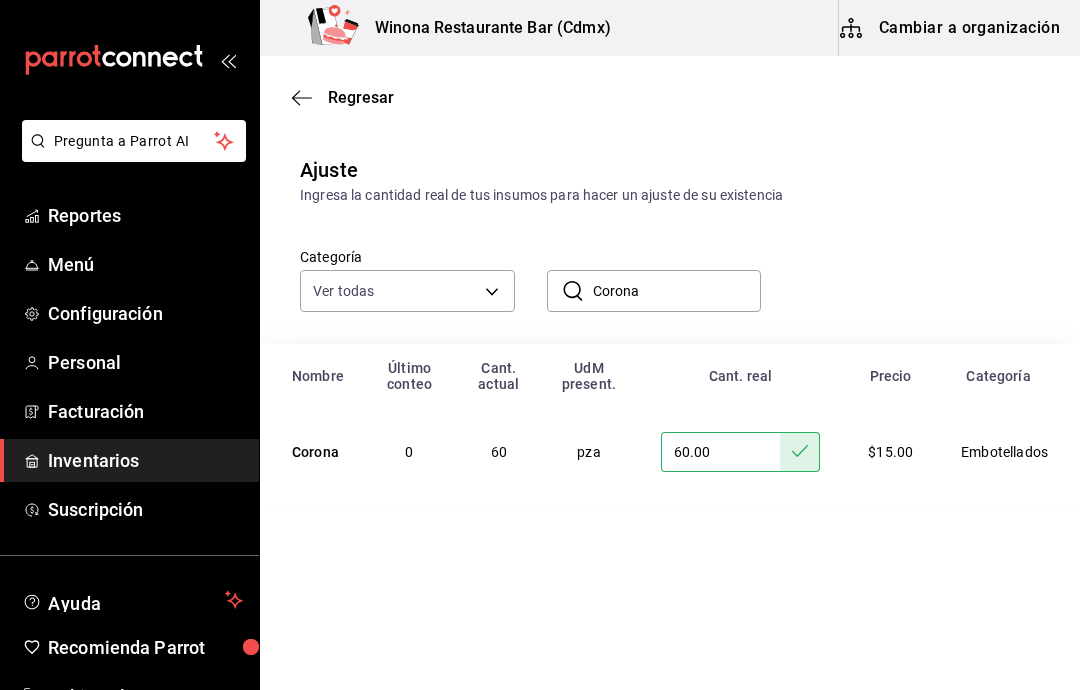 click on "Corona" at bounding box center [677, 291] 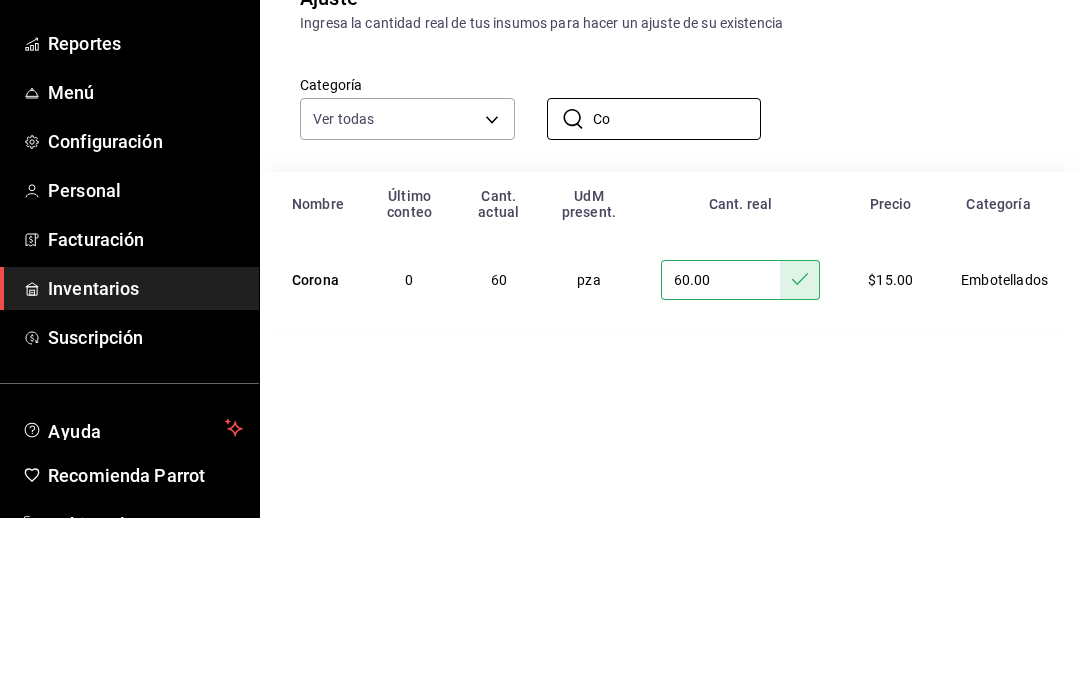 type on "C" 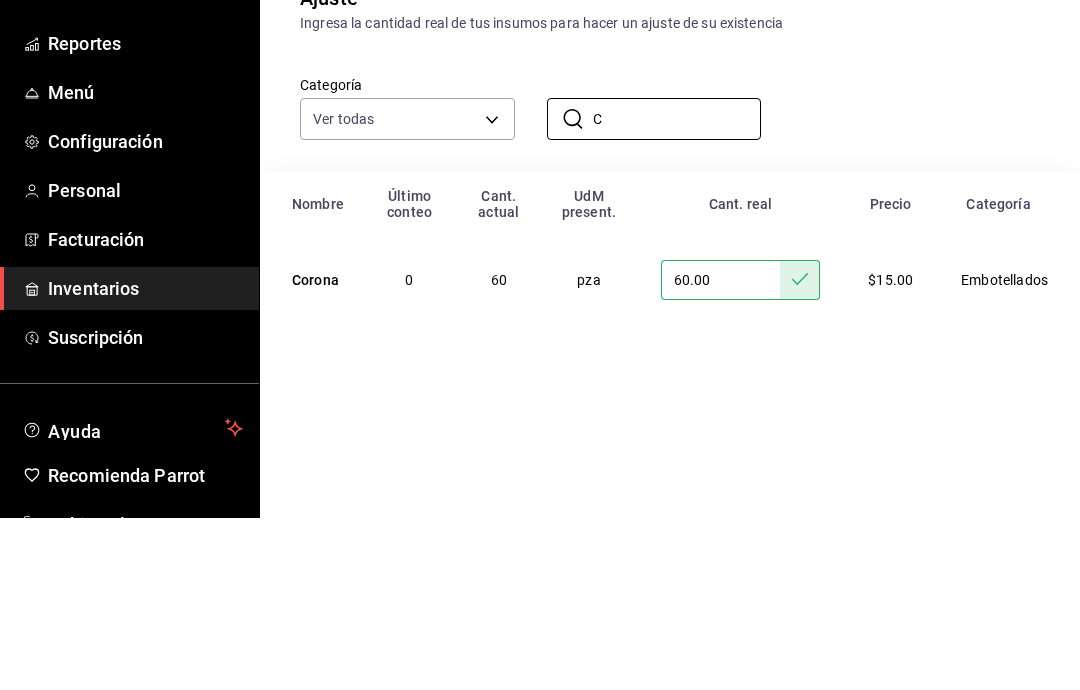 type 